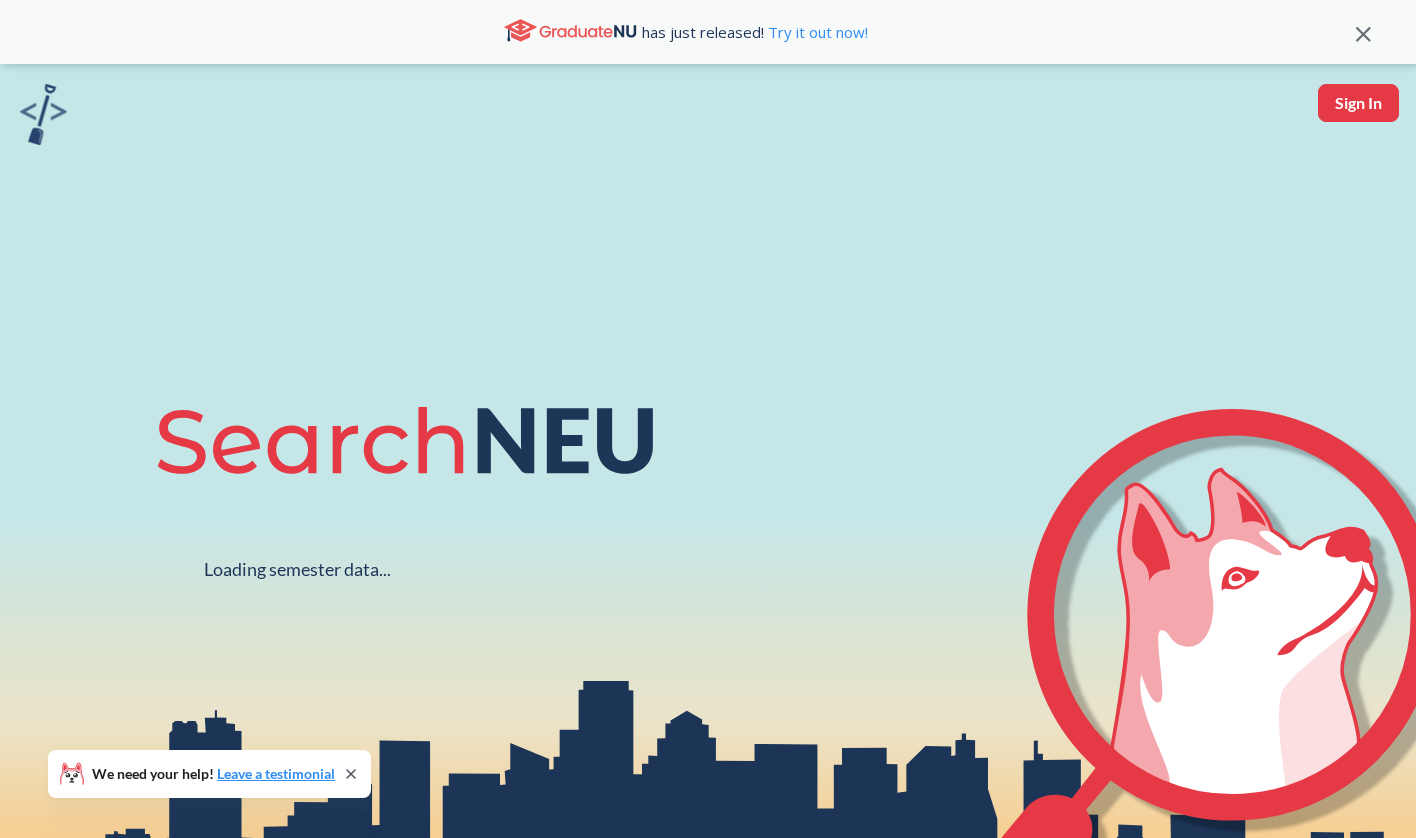 scroll, scrollTop: 0, scrollLeft: 0, axis: both 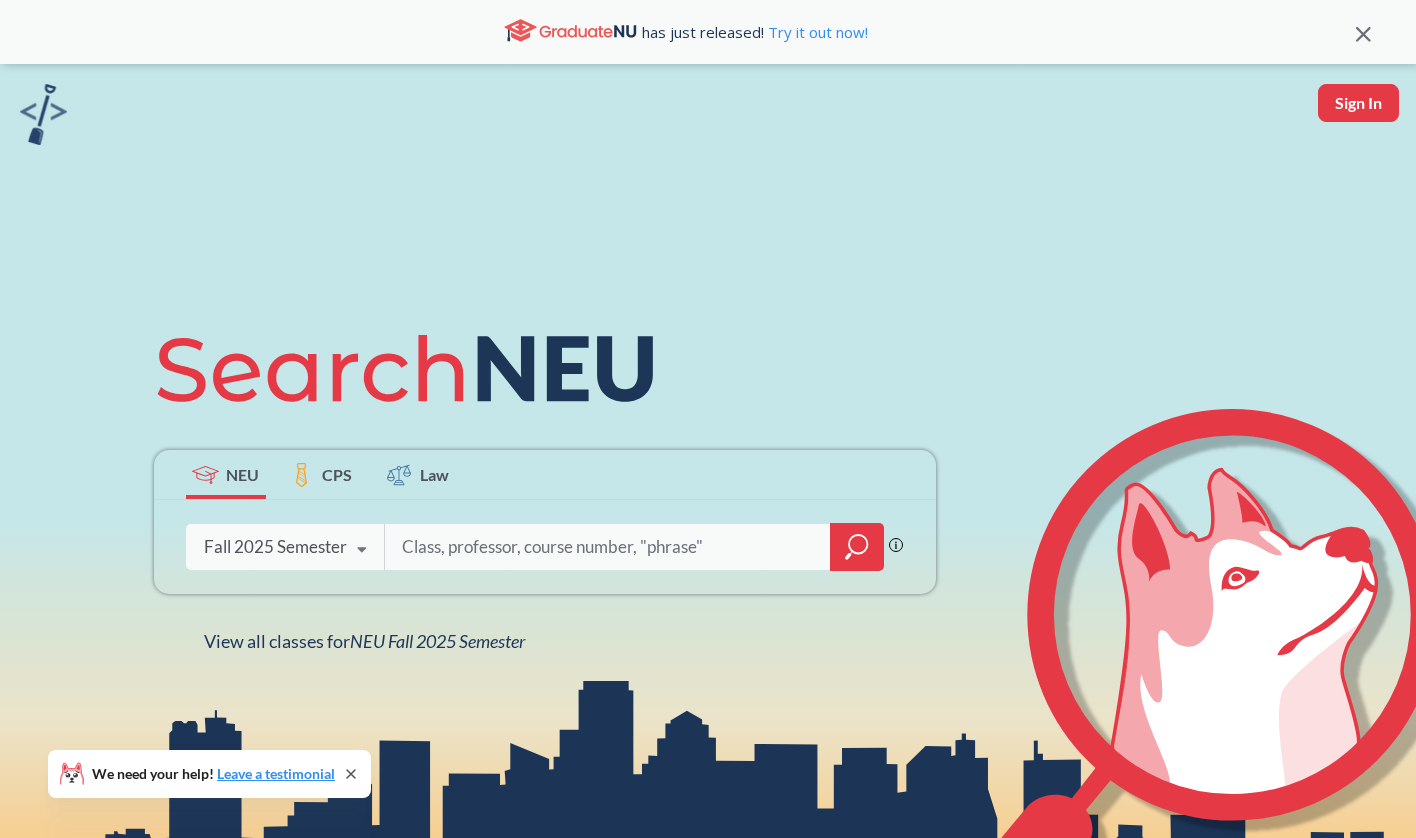 click at bounding box center (857, 547) 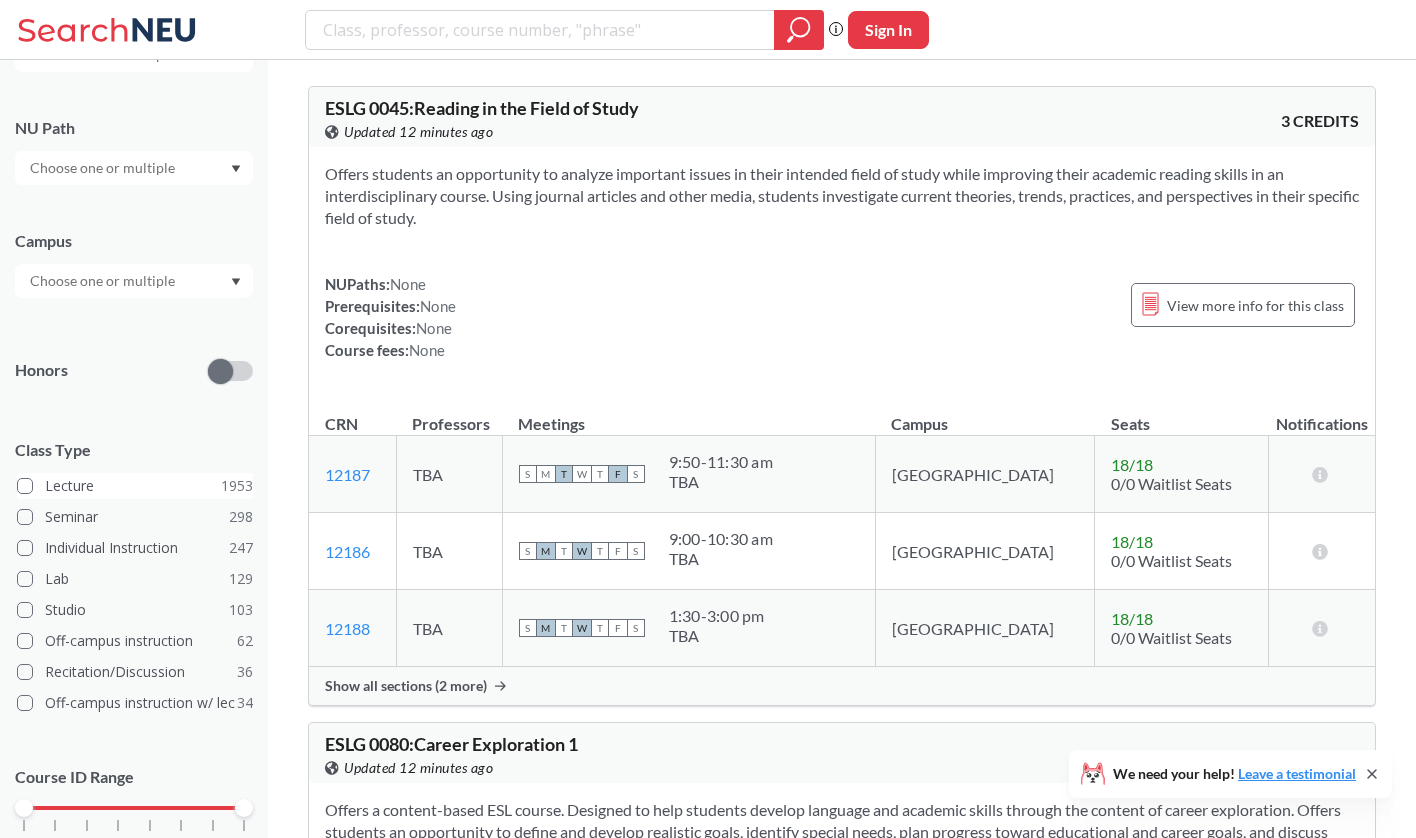 scroll, scrollTop: 216, scrollLeft: 0, axis: vertical 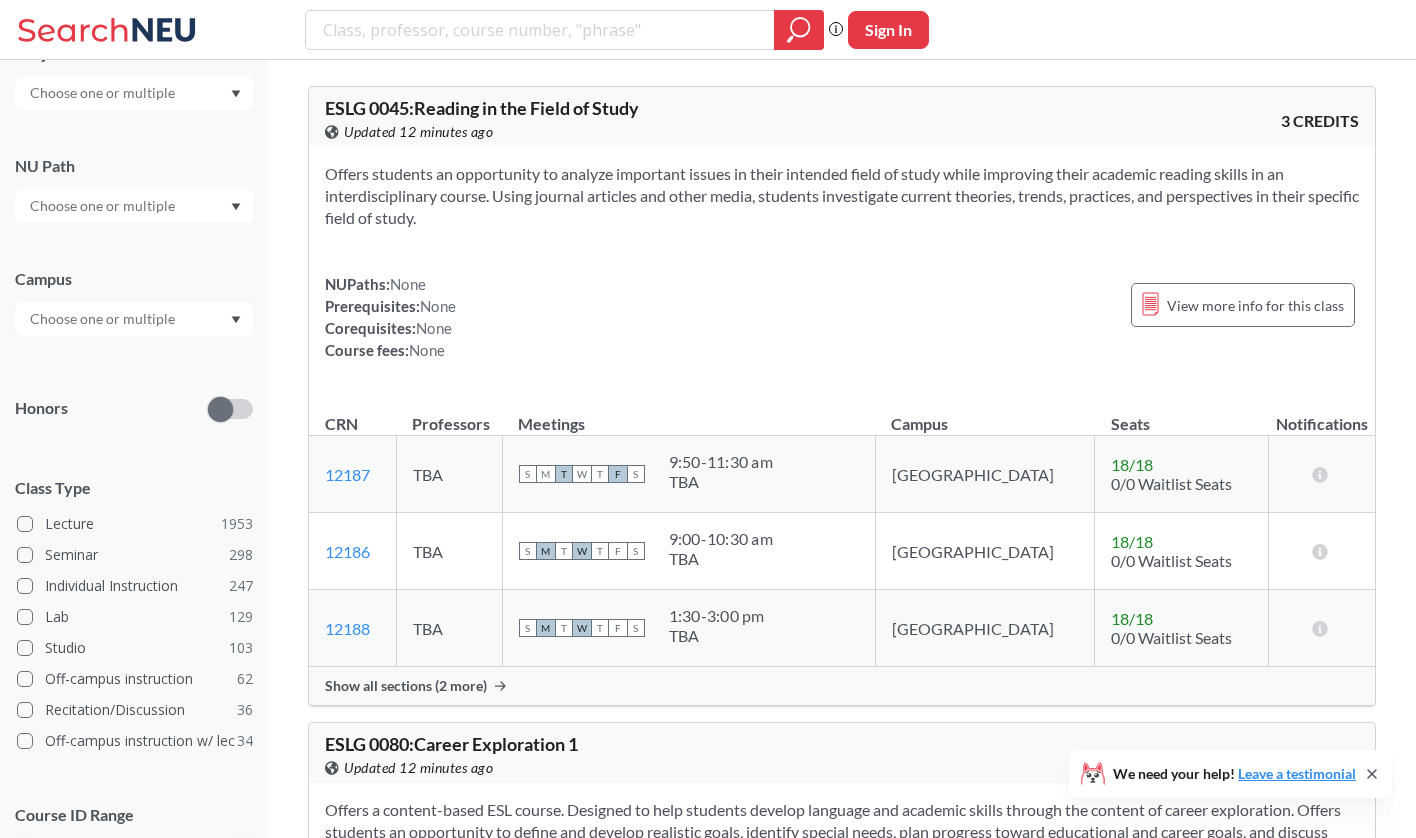 click at bounding box center (134, 319) 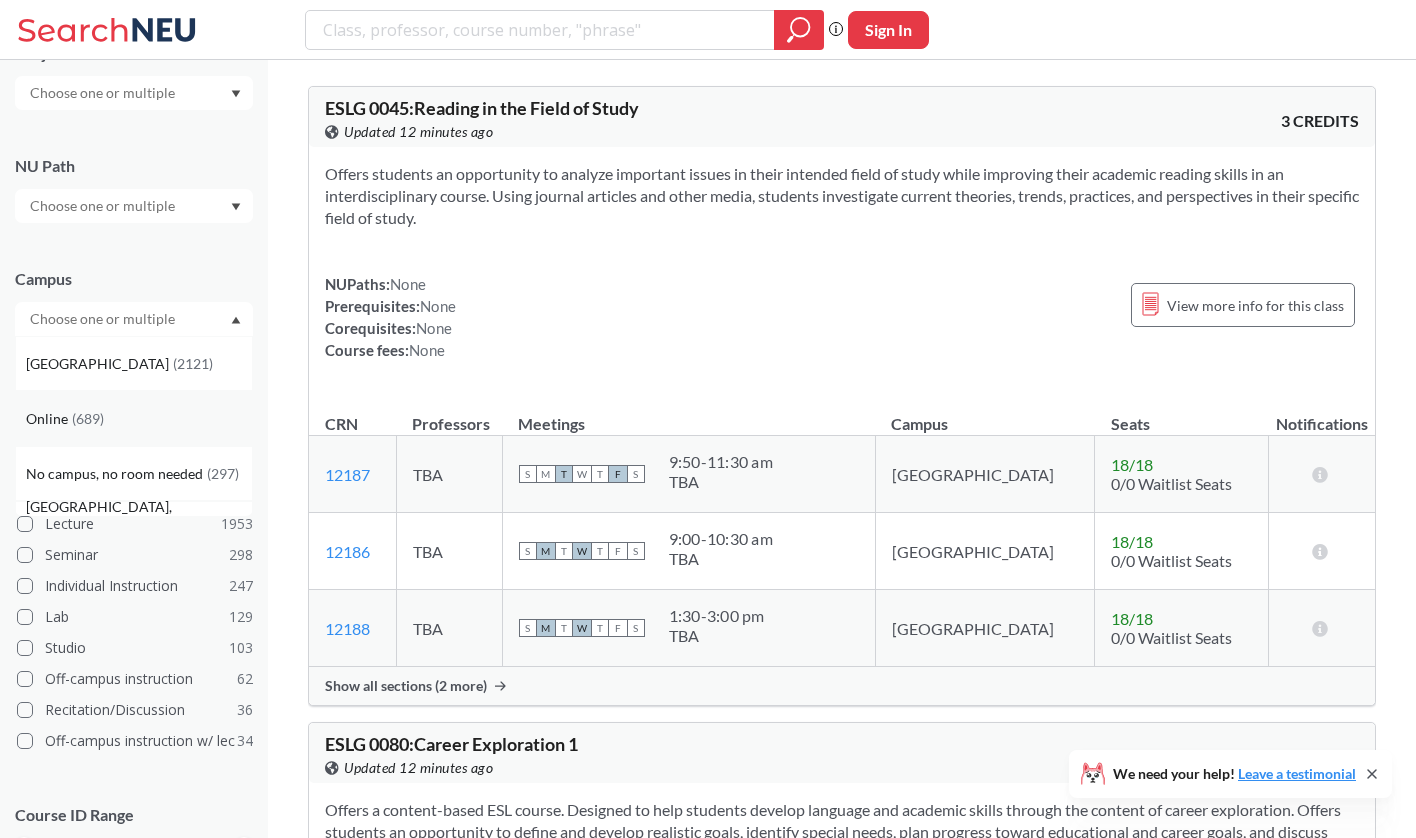 click on "Online ( 689 )" at bounding box center (139, 419) 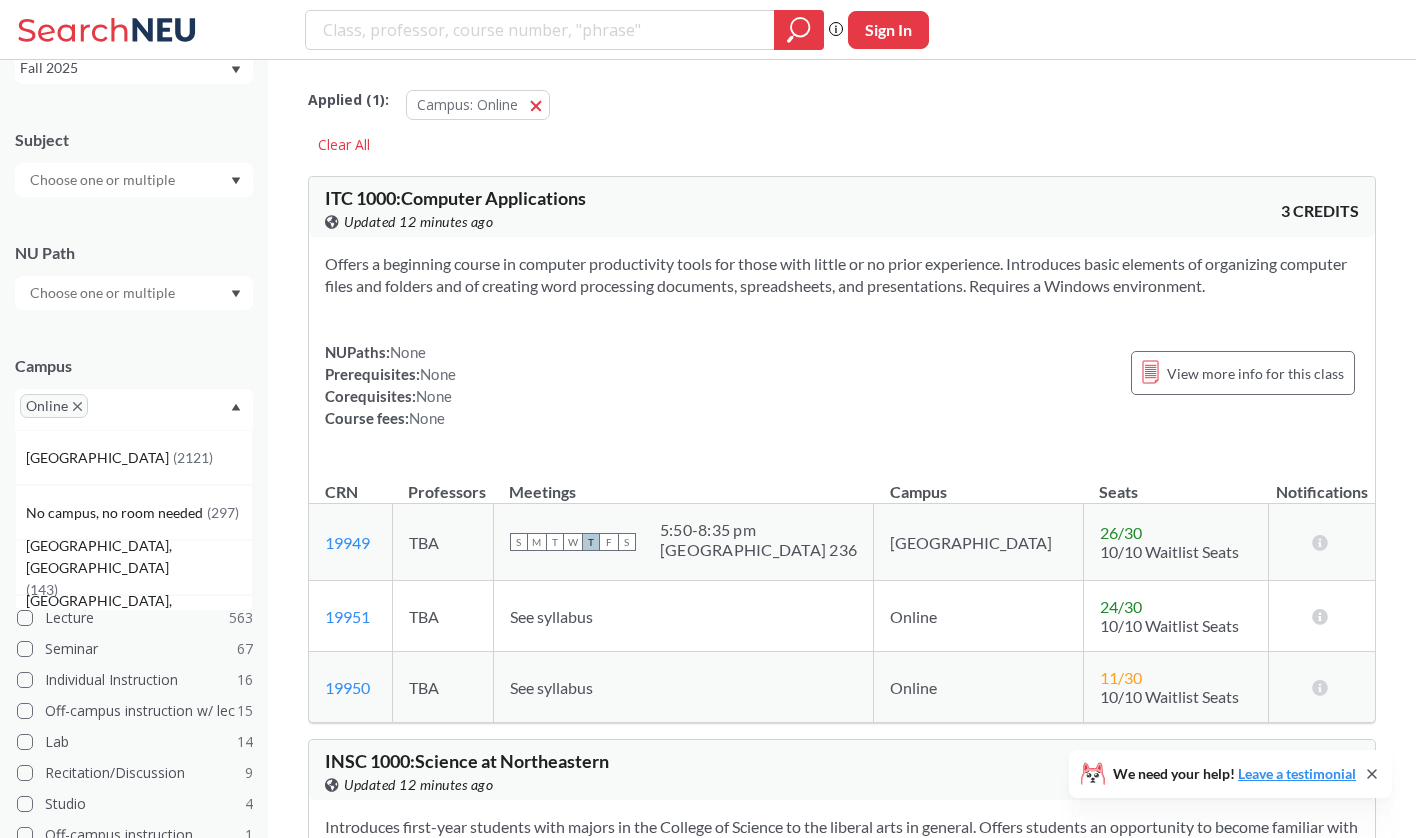 scroll, scrollTop: 131, scrollLeft: 0, axis: vertical 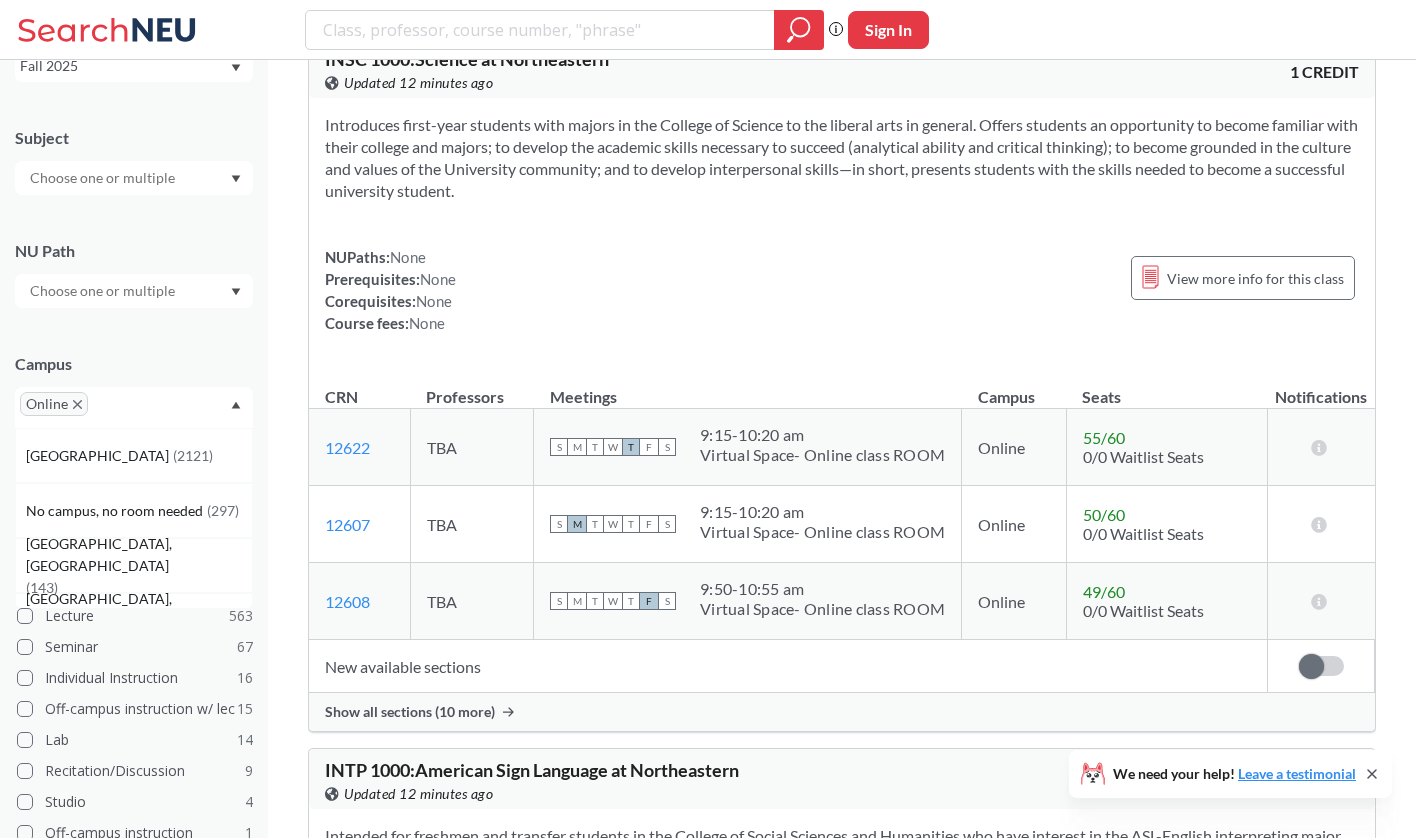 click on "Applied ( 1 ): Campus: Online Online Clear All ITC   1000 :  Computer Applications View this course on Banner. Updated 12 minutes ago 3 CREDITS
Offers a beginning course in computer productivity tools for those with little or no prior experience. Introduces basic elements of organizing computer files and folders and of creating word processing documents, spreadsheets, and presentations. Requires a Windows environment.
NUPaths:  None Prerequisites:  None Corequisites:  None Course fees:  None View more info for this class CRN  Professors   Meetings   Campus   Seats   Notifications  19949 View this section on Banner. TBA S M T W T F S 5:50 - 8:35 pm [GEOGRAPHIC_DATA] 236 [GEOGRAPHIC_DATA] 26 / 30 10/10 Waitlist Seats There are still seats remaining for this section 19951 View this section on Banner. TBA See syllabus Online 24 / 30 10/10 Waitlist Seats There are still seats remaining for this section 19950 View this section on Banner. TBA See syllabus Online 11 / 30 10/10 Waitlist Seats INSC   1000 :  1 CREDIT S" at bounding box center [842, 2207] 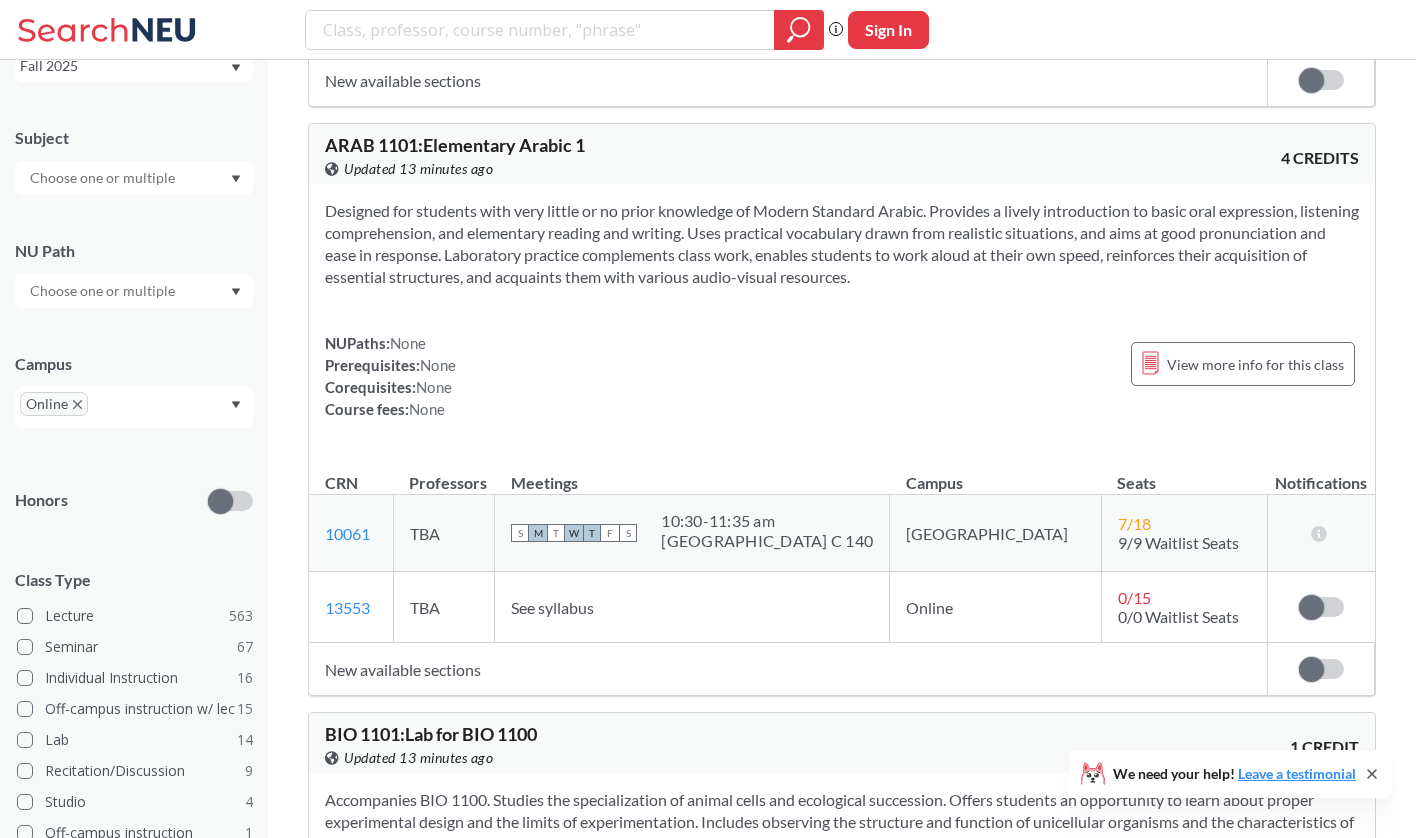 scroll, scrollTop: 13222, scrollLeft: 0, axis: vertical 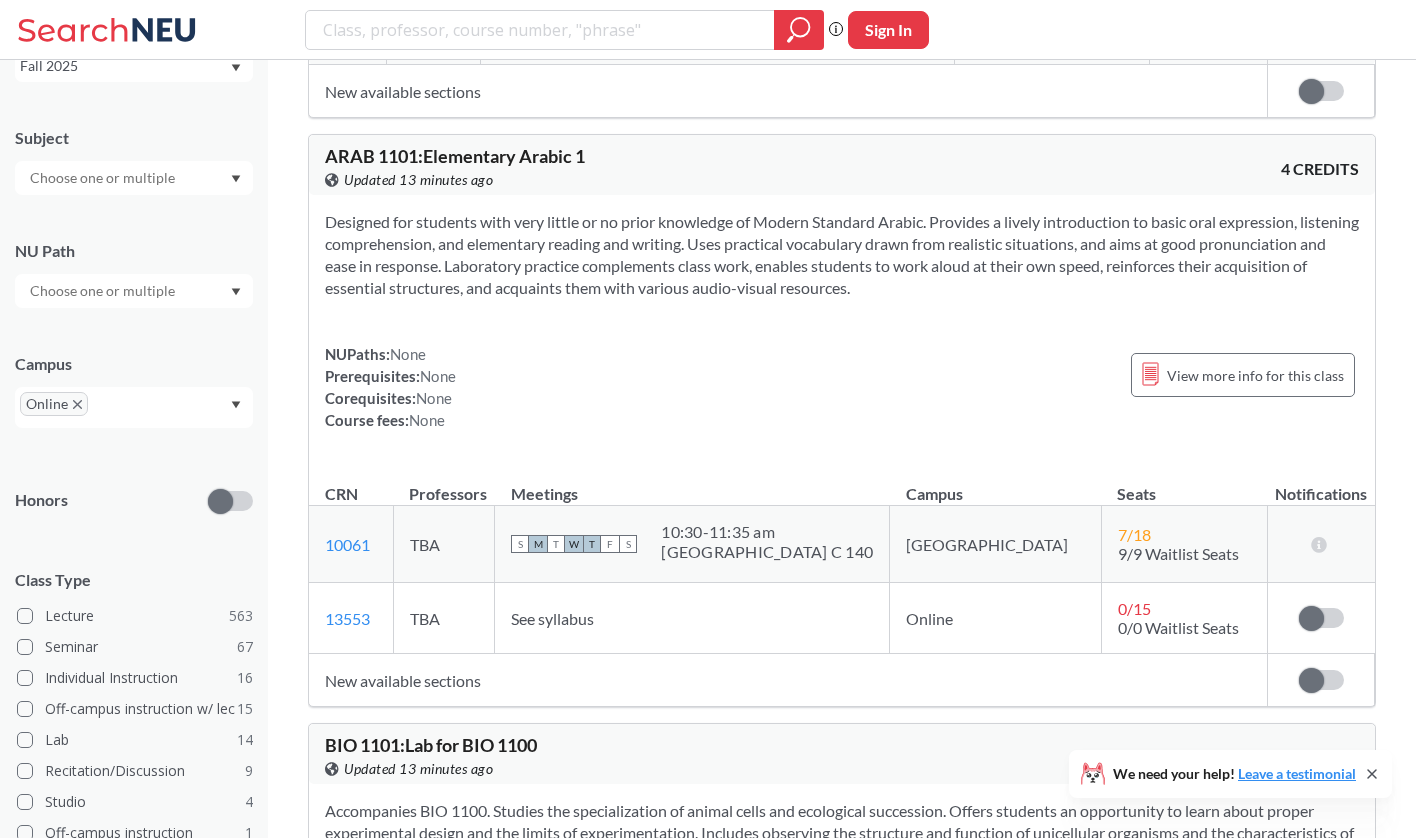 click on "7 / 18" at bounding box center [1134, 534] 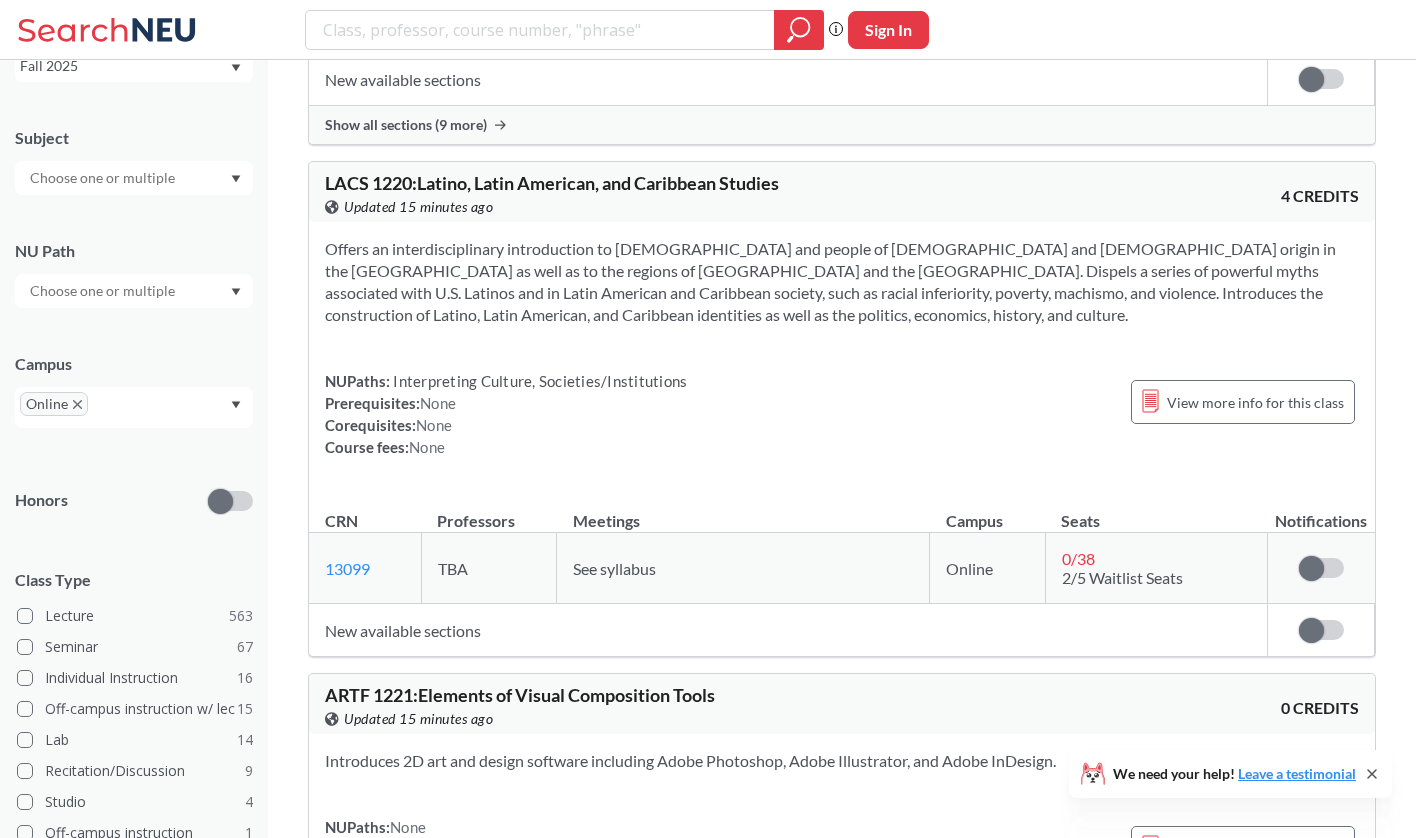 scroll, scrollTop: 39024, scrollLeft: 0, axis: vertical 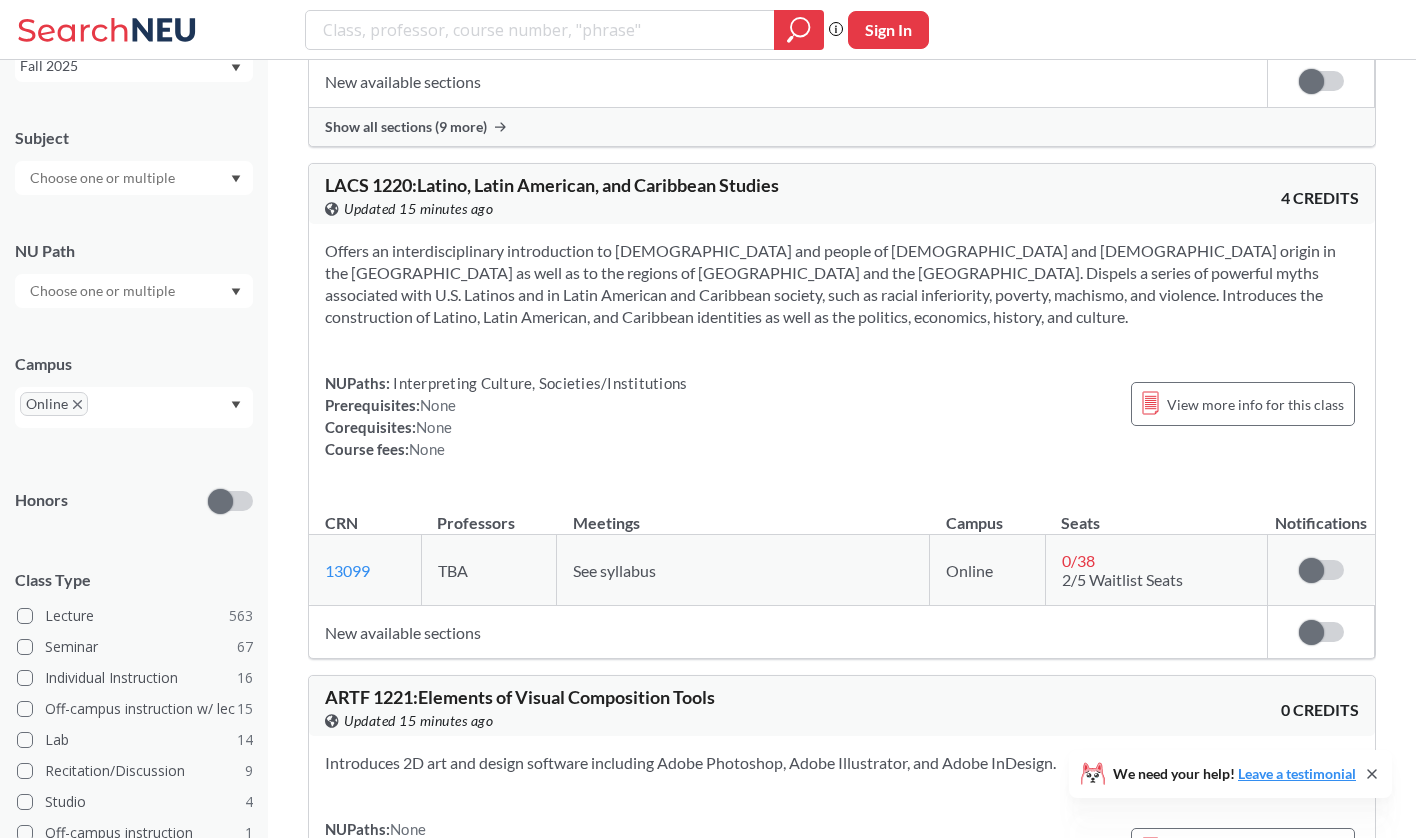 click on "Examines race and ethnicity as constructed differences. Explores the reasons for their existence, the power dynamics behind constructions of difference, the impact of difference on identity, and ways that visual and other presentations influence perceptions of self and others. Because human beings belong to different racial and ethnic groups, the study of these constructs is important to sociology. Explores the history of race and ethnicity and how history has influenced the study of these topics." at bounding box center [842, 1189] 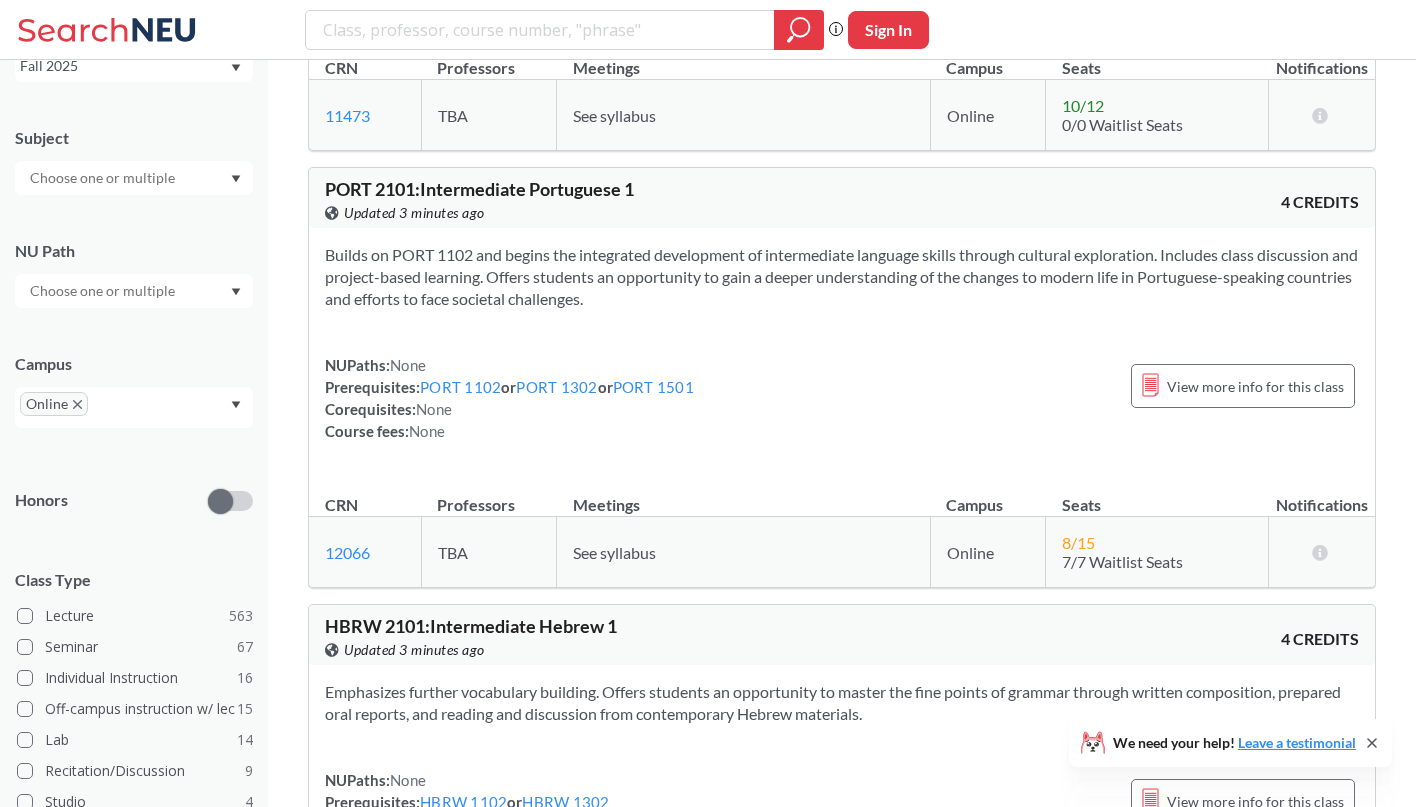 scroll, scrollTop: 12767, scrollLeft: 0, axis: vertical 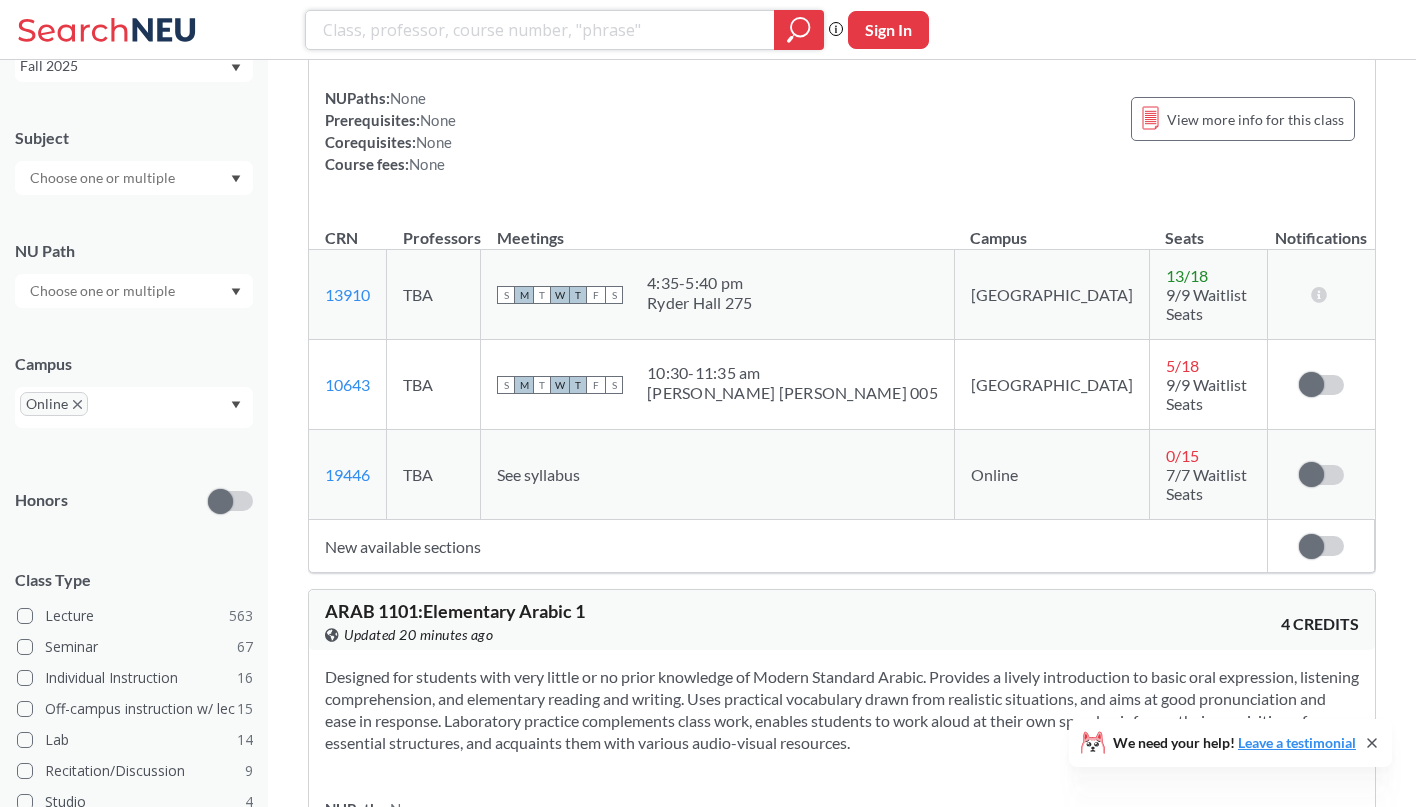 click at bounding box center (540, 30) 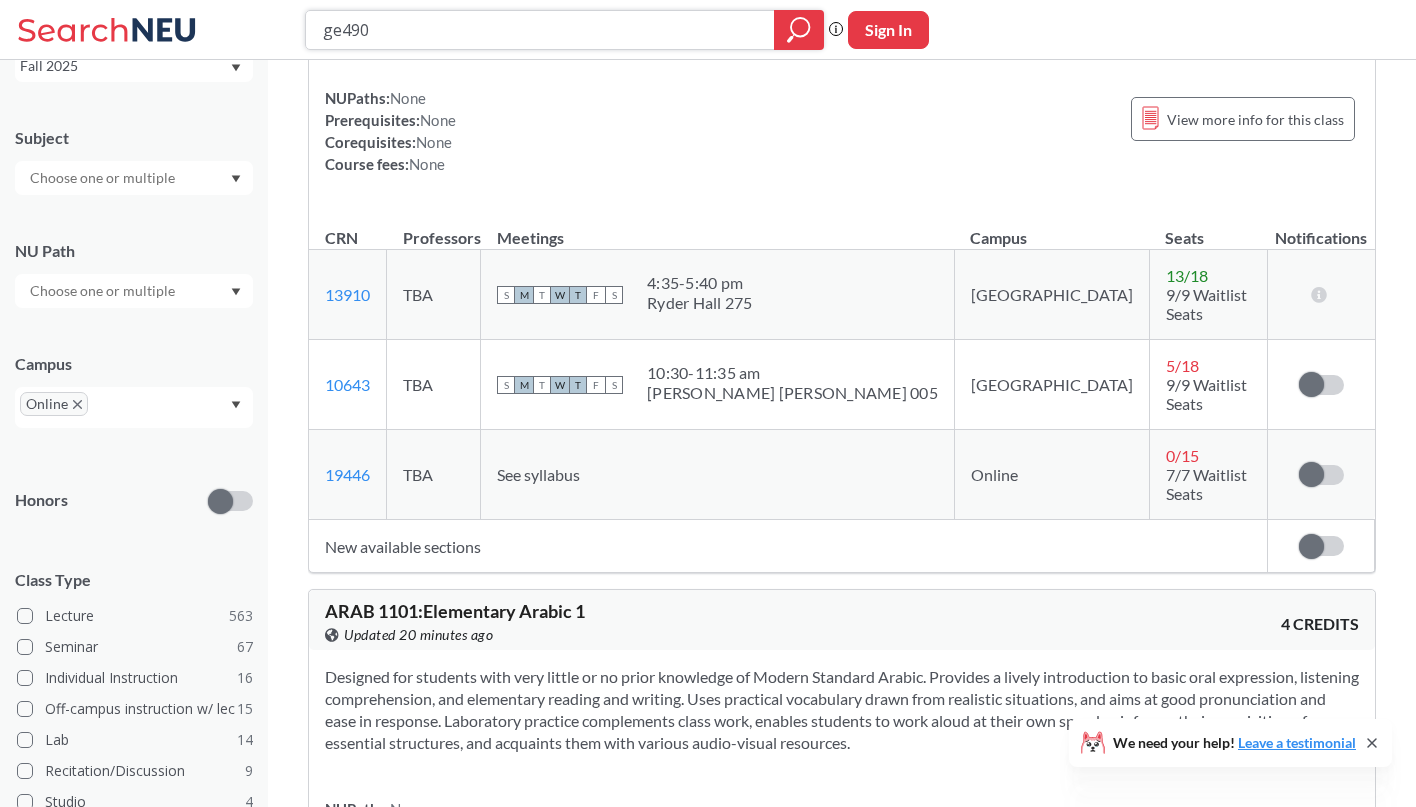 type on "ge4900" 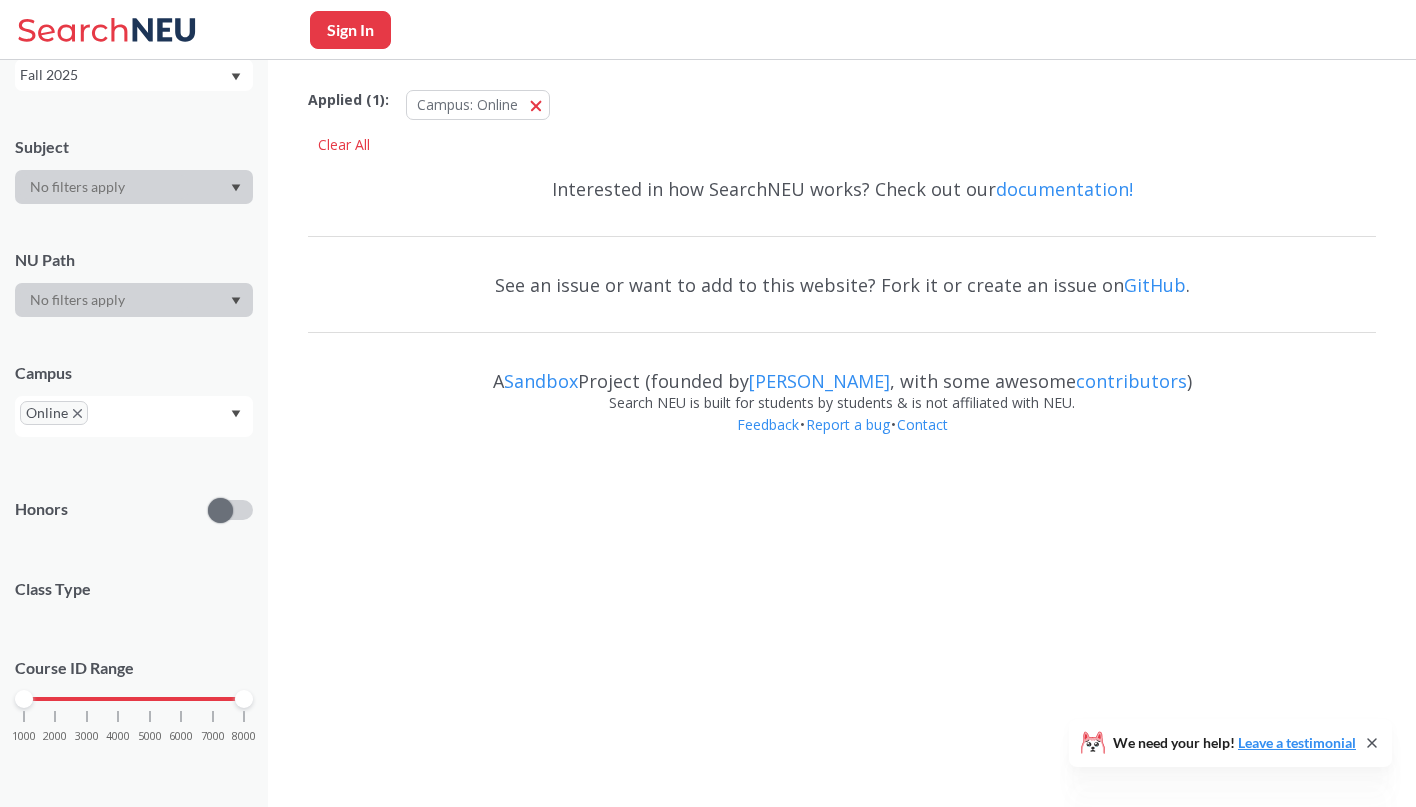 scroll, scrollTop: 0, scrollLeft: 0, axis: both 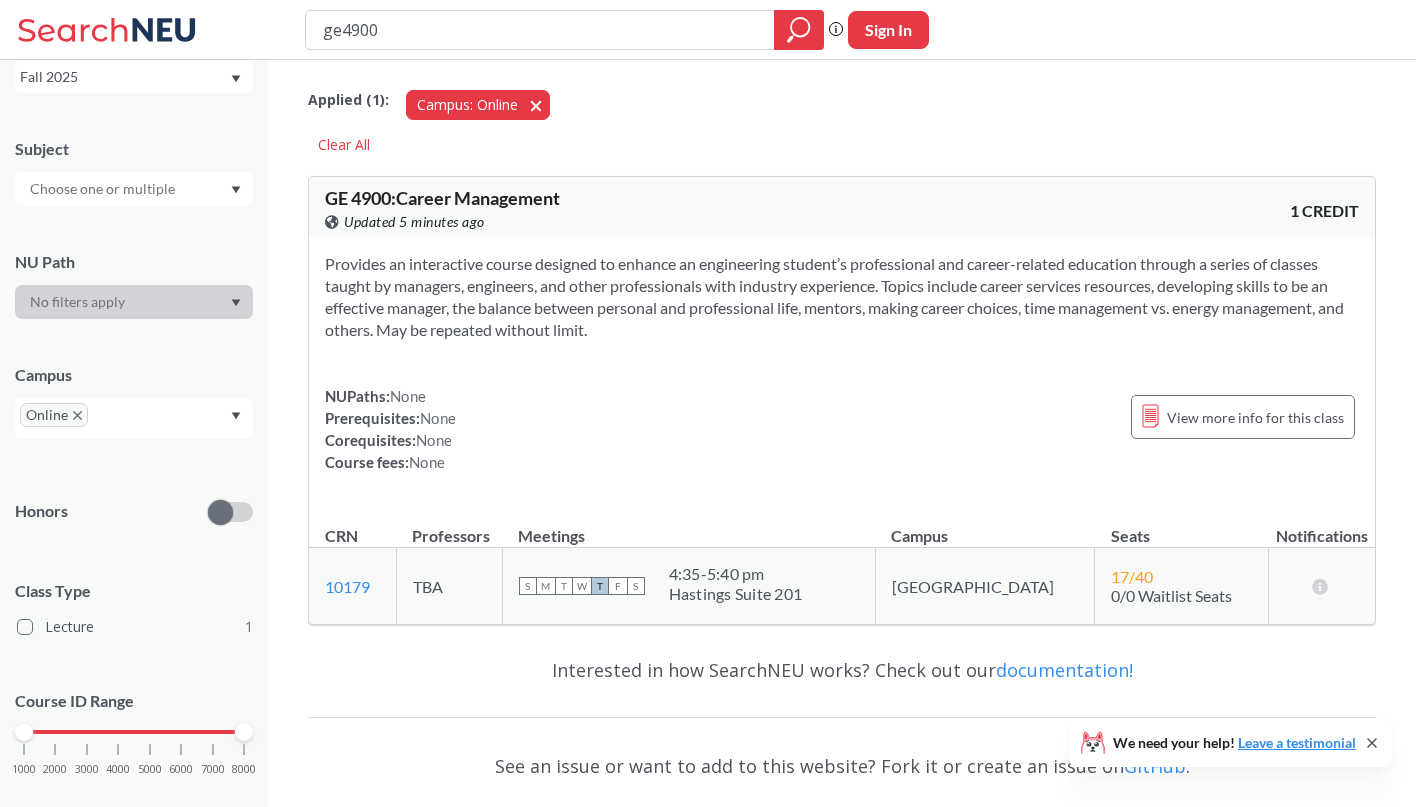 click on "Campus: Online Online" at bounding box center [478, 105] 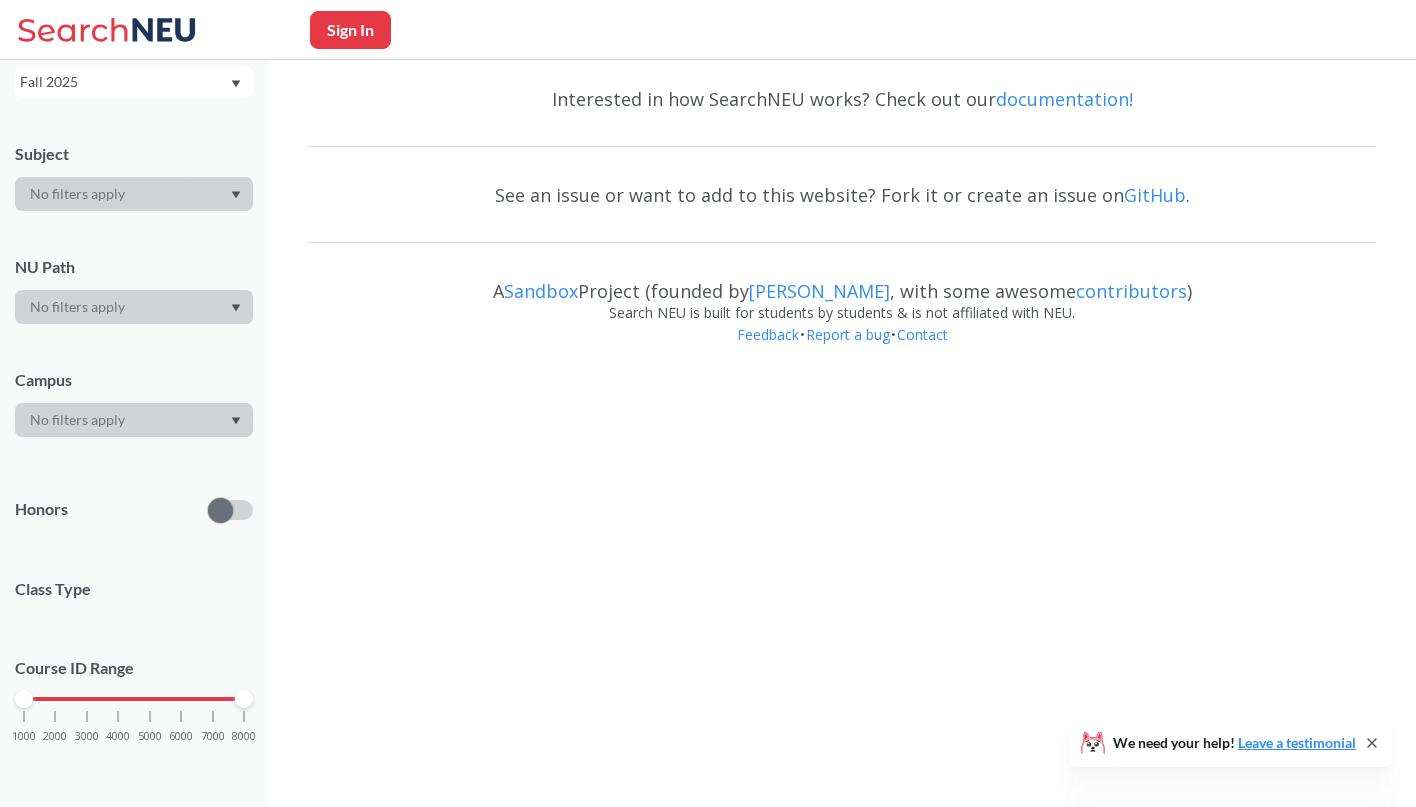 scroll, scrollTop: 113, scrollLeft: 0, axis: vertical 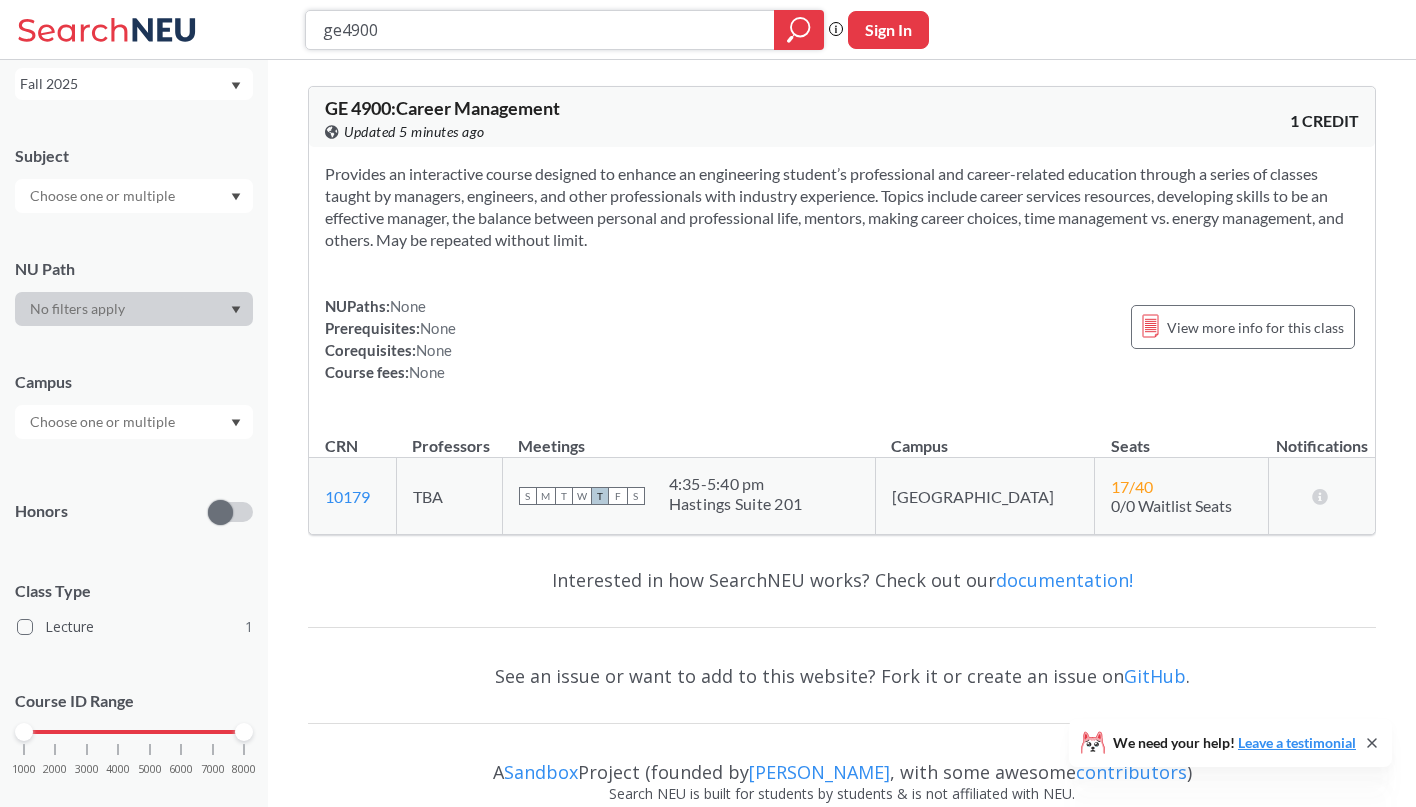 click 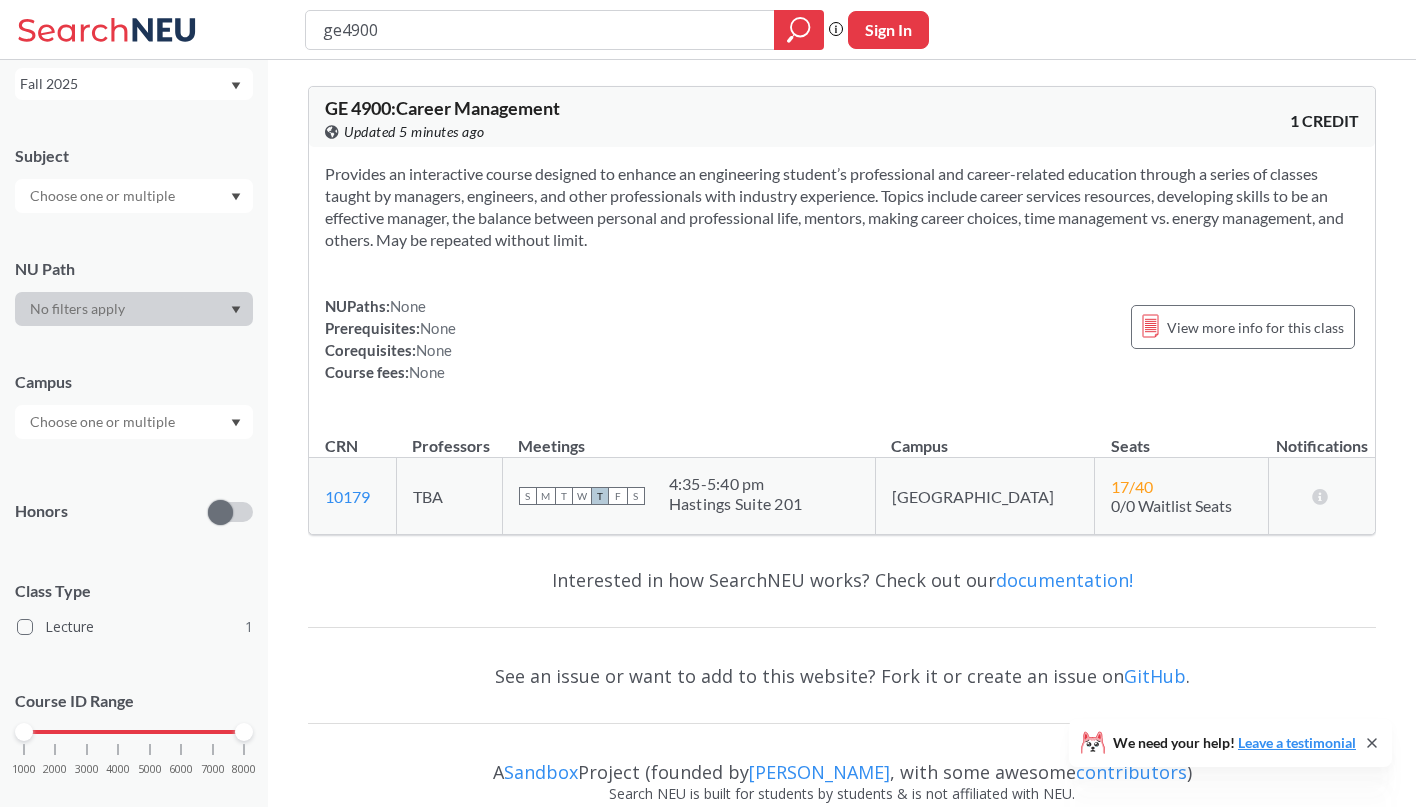 click on "Fall 2025" at bounding box center [124, 84] 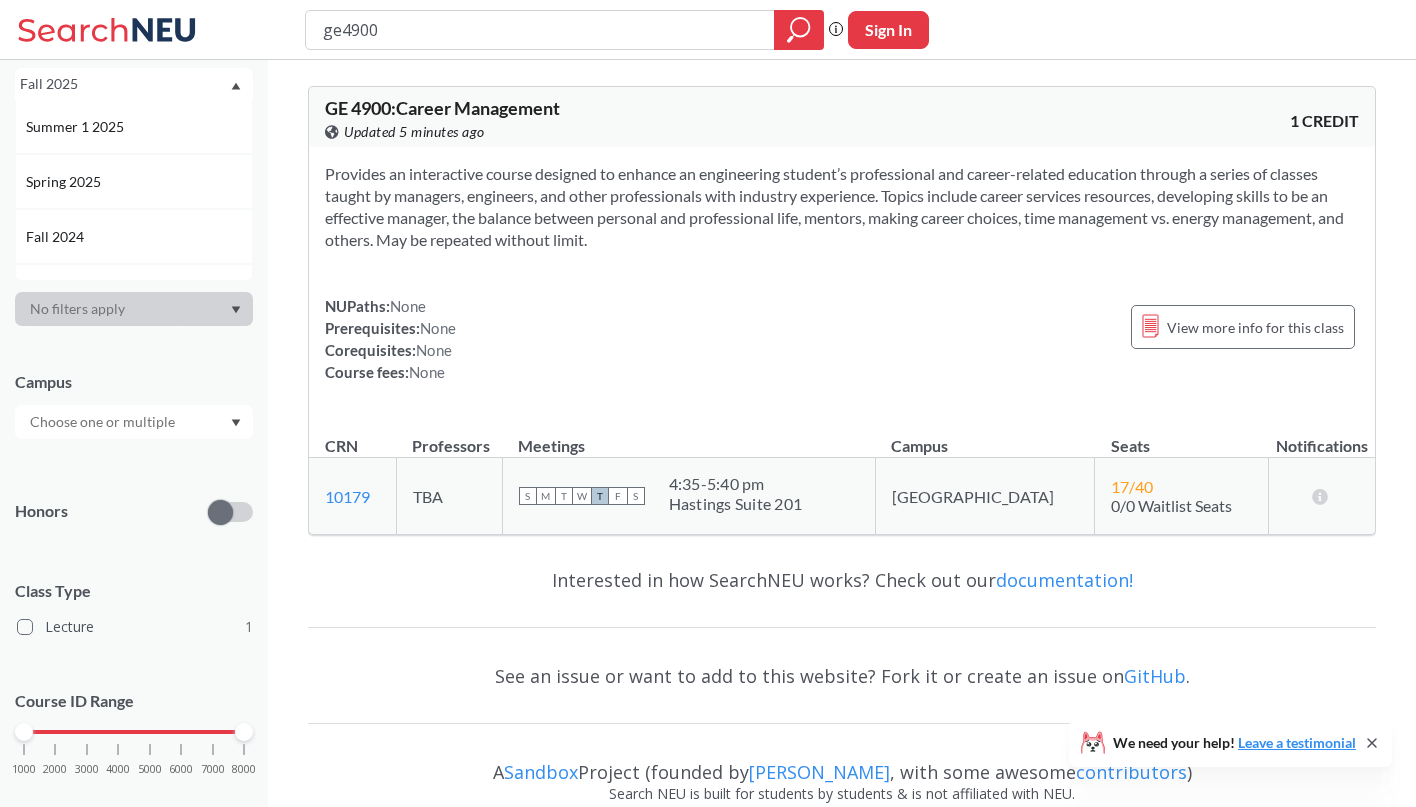 scroll, scrollTop: 209, scrollLeft: 0, axis: vertical 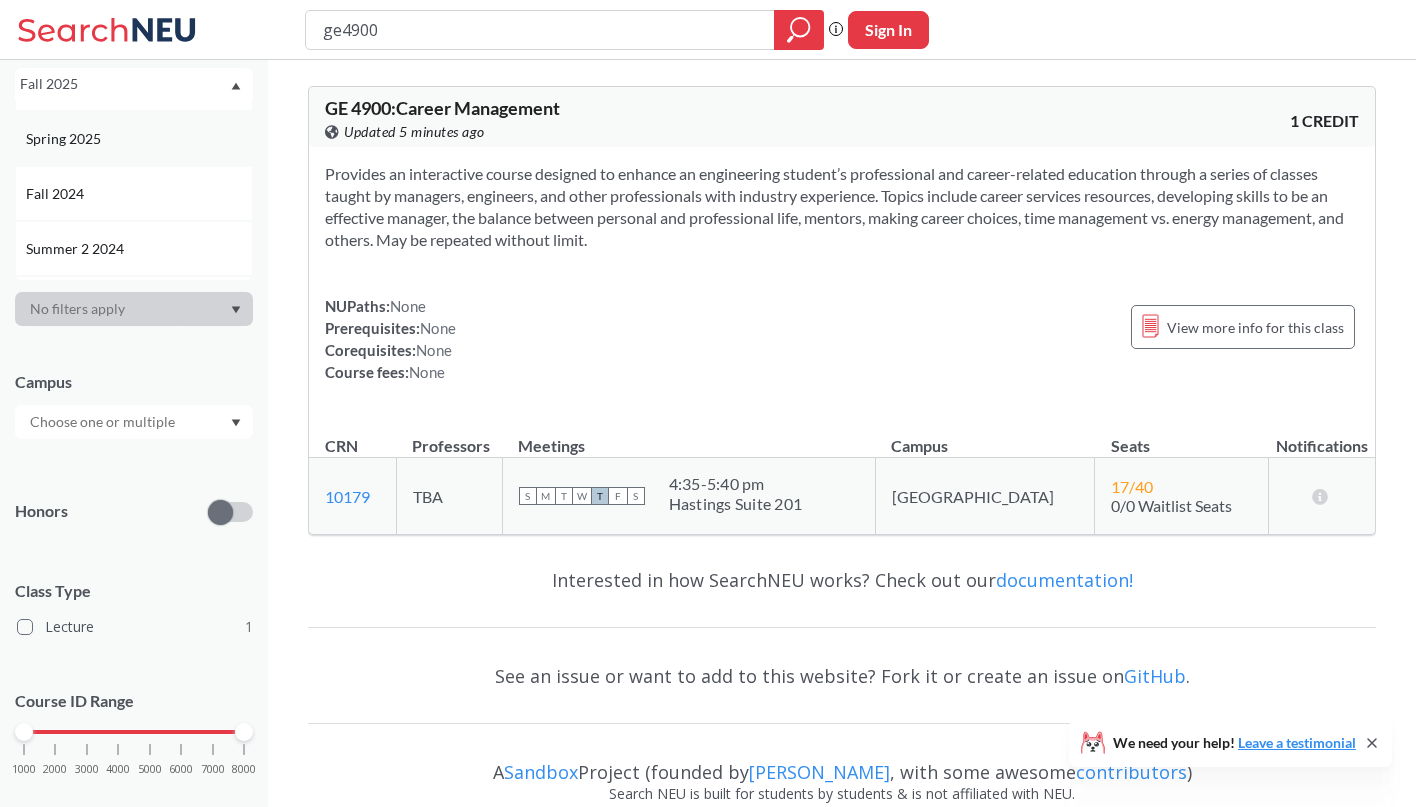click on "Spring 2025" at bounding box center (65, 139) 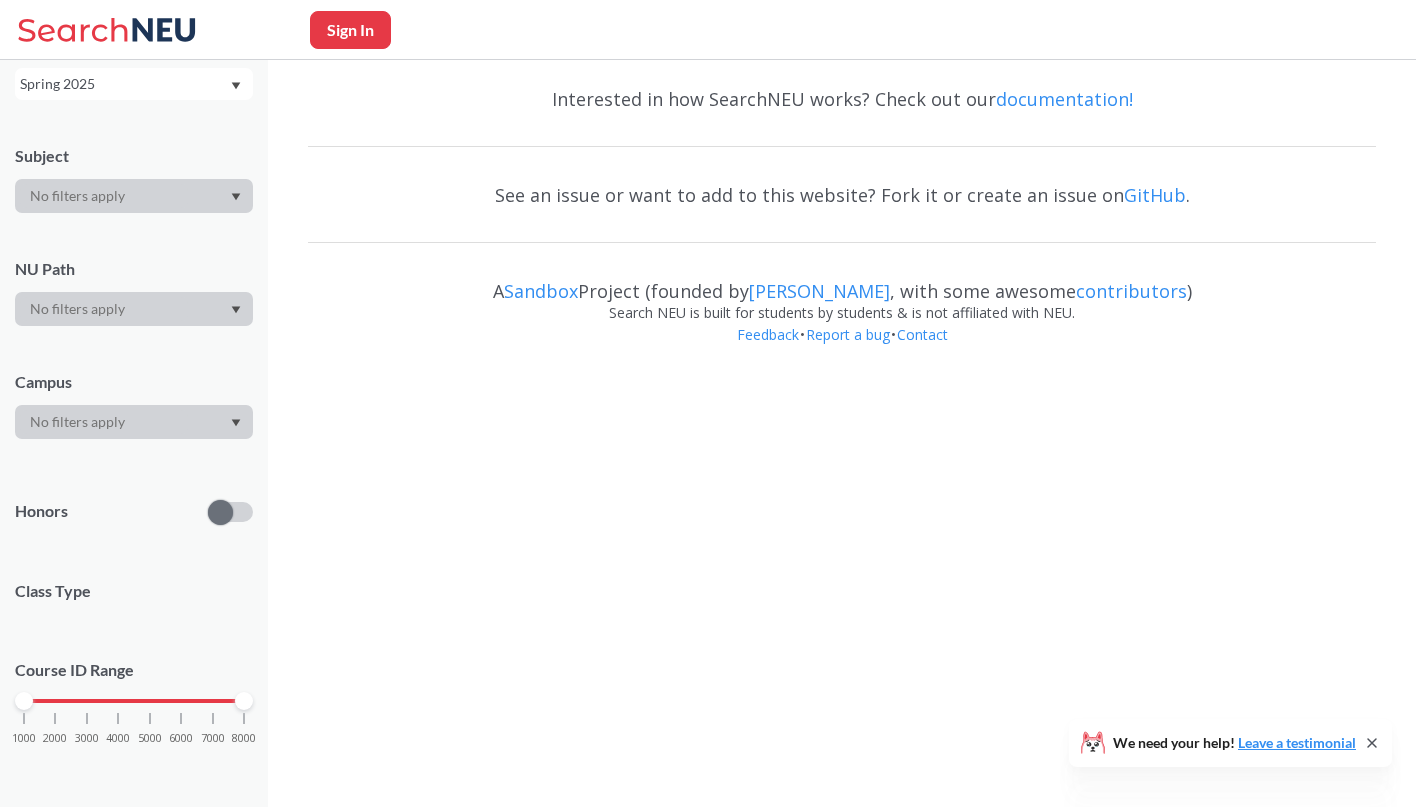 scroll, scrollTop: 0, scrollLeft: 0, axis: both 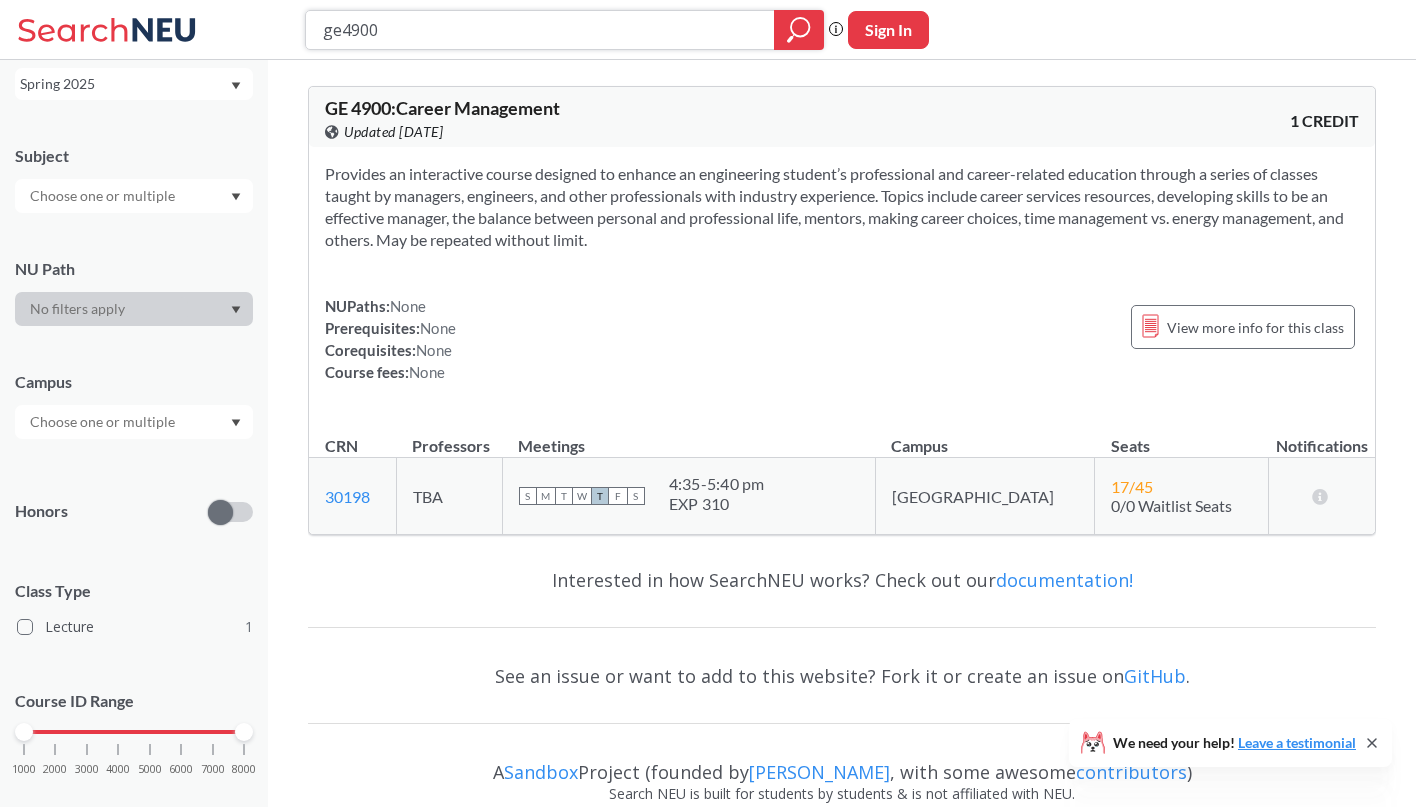 click at bounding box center [799, 30] 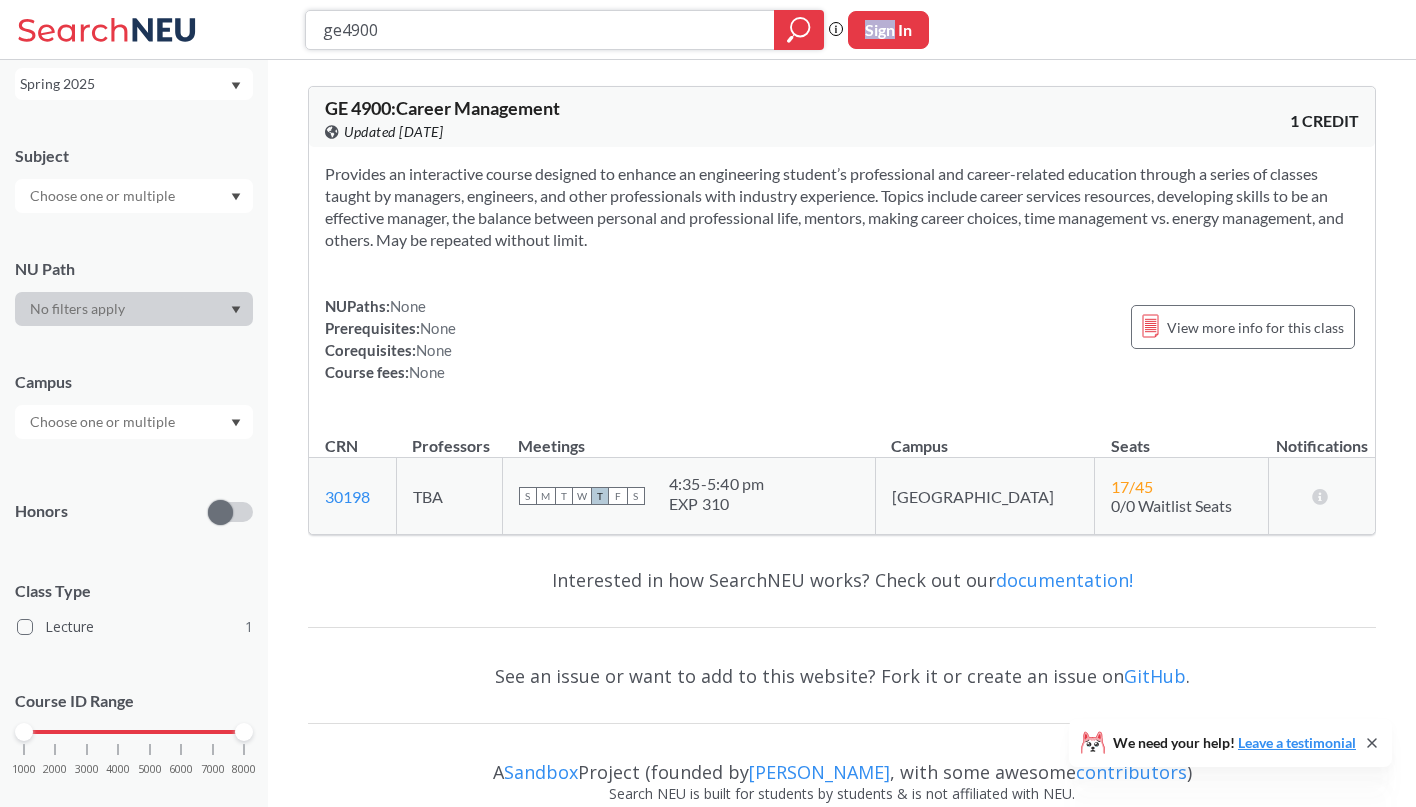 click 